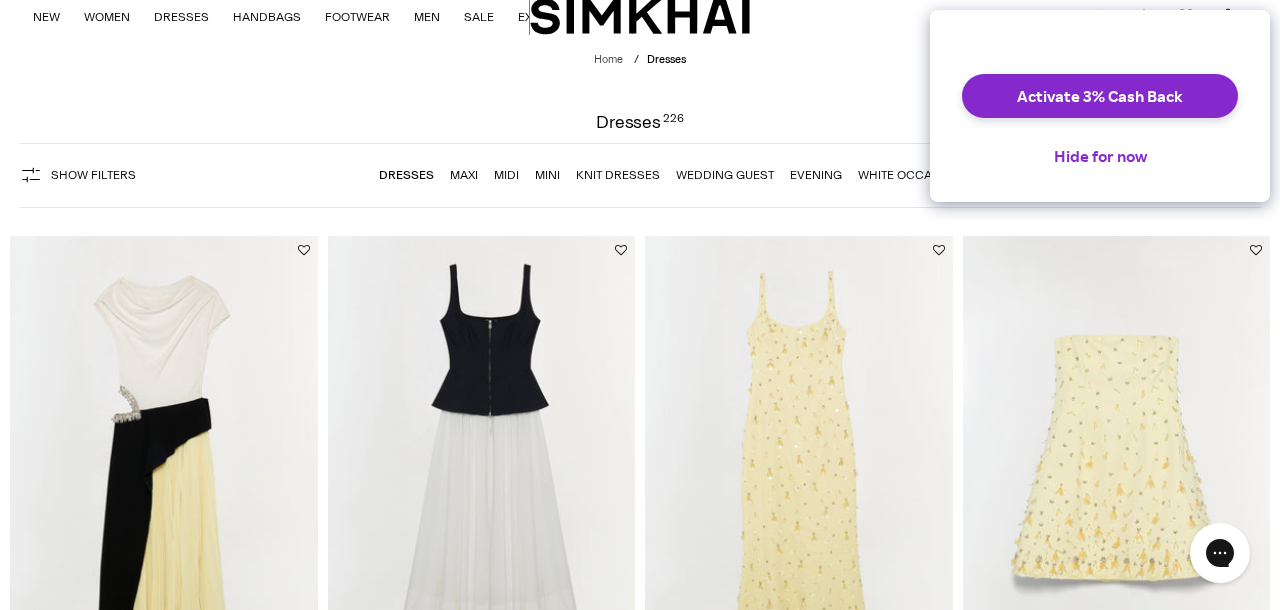 scroll, scrollTop: 0, scrollLeft: 0, axis: both 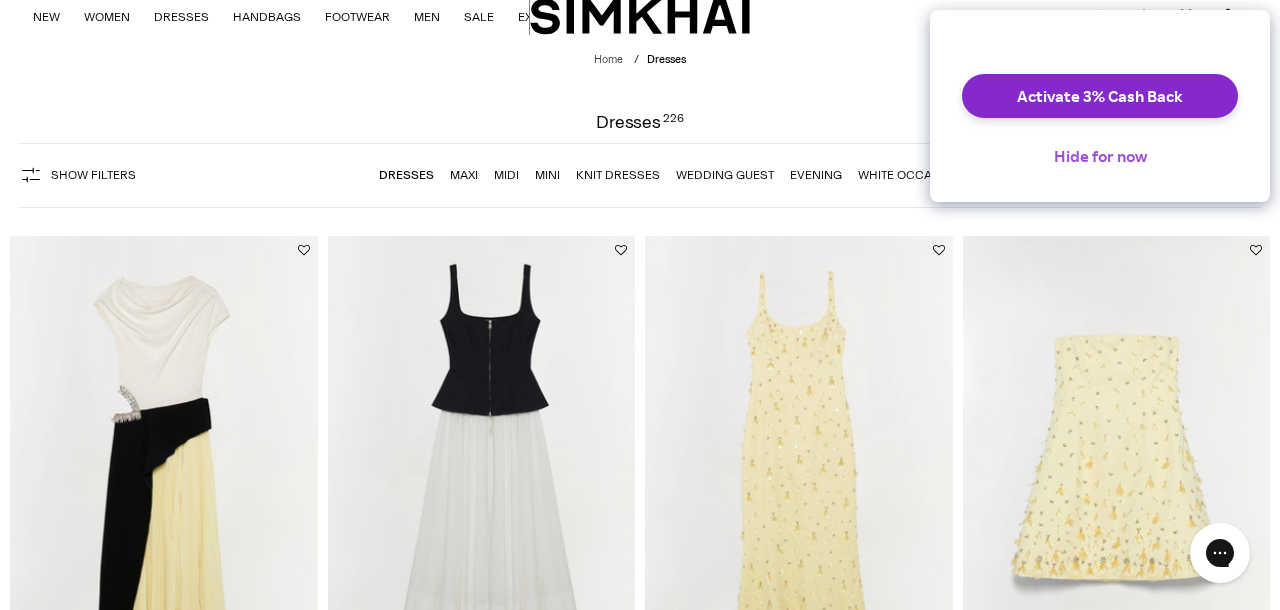 click on "Hide for now" at bounding box center [1100, 156] 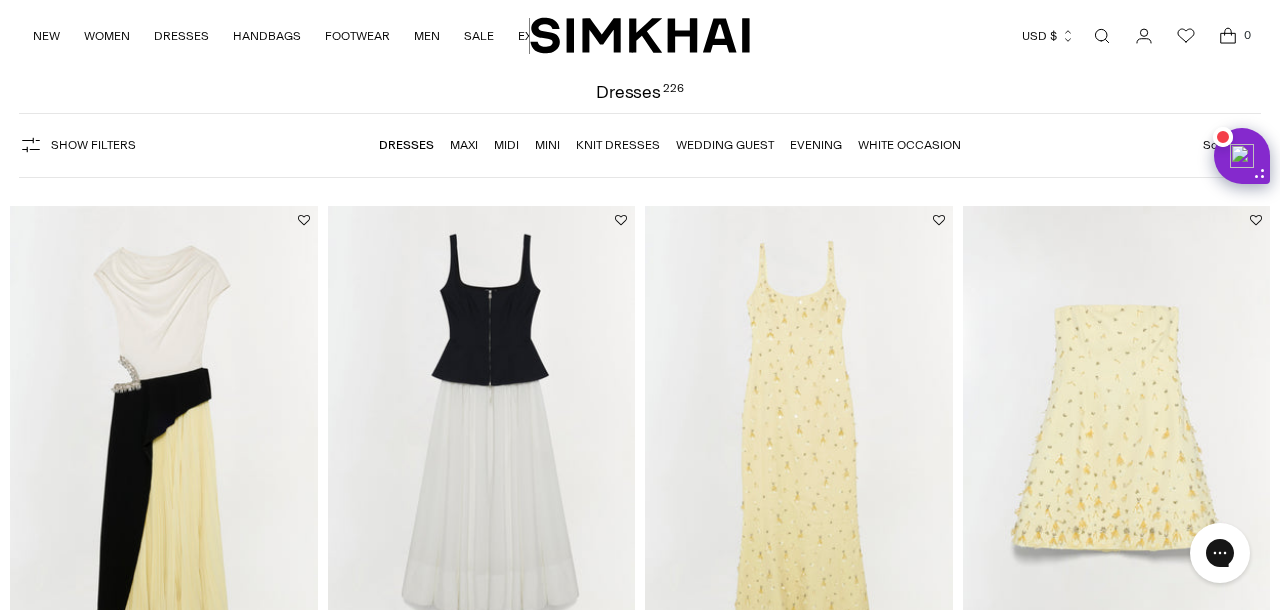 scroll, scrollTop: 99, scrollLeft: 0, axis: vertical 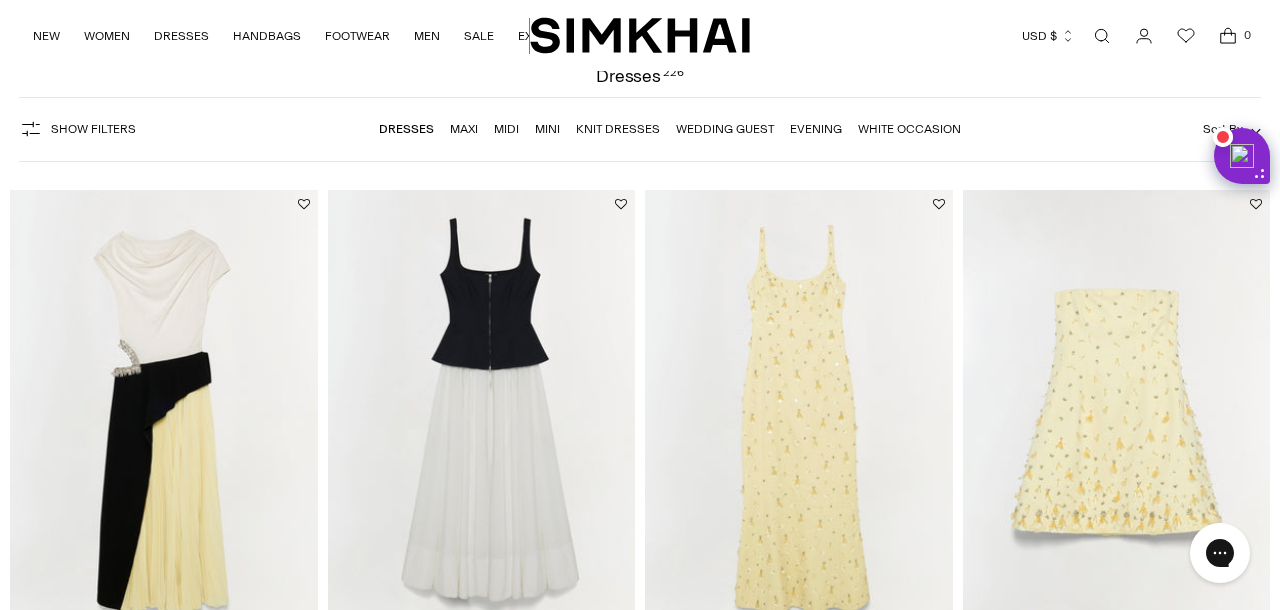 click on "Show Filters" at bounding box center (93, 129) 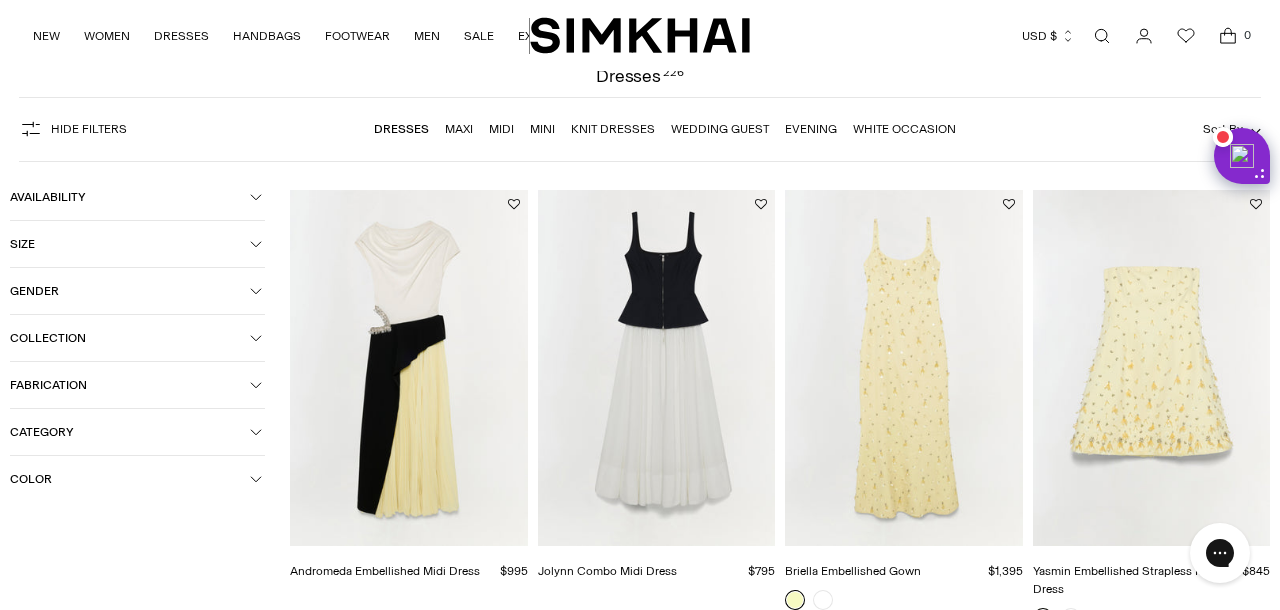 click on "Size" at bounding box center [130, 244] 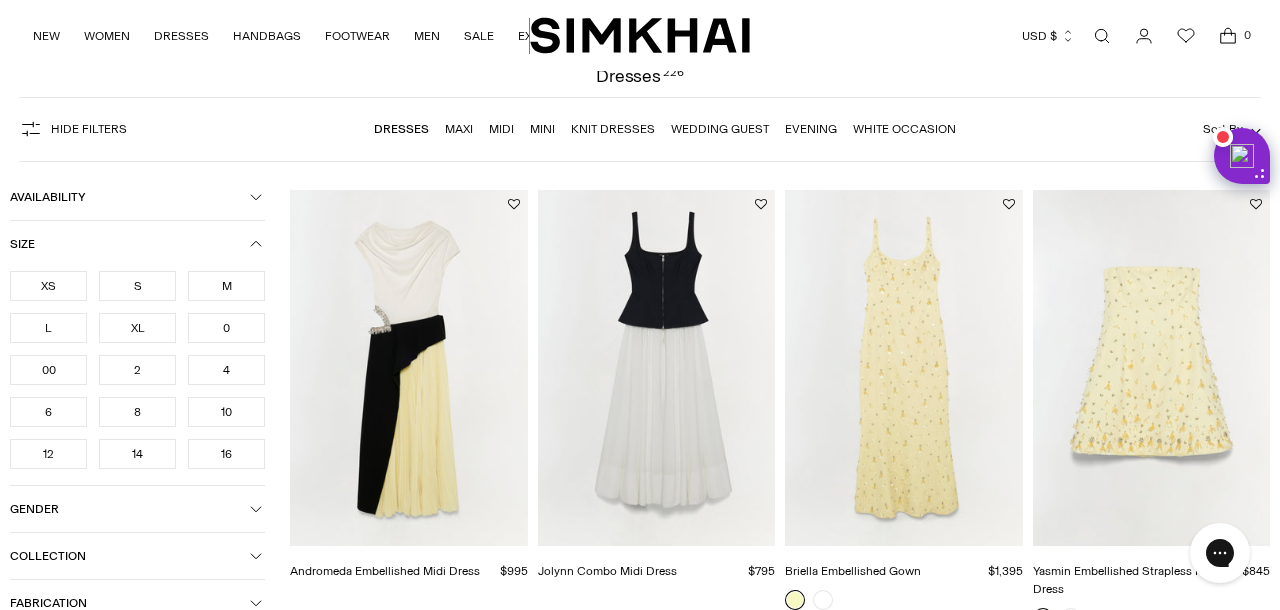 click on "XS" at bounding box center (48, 286) 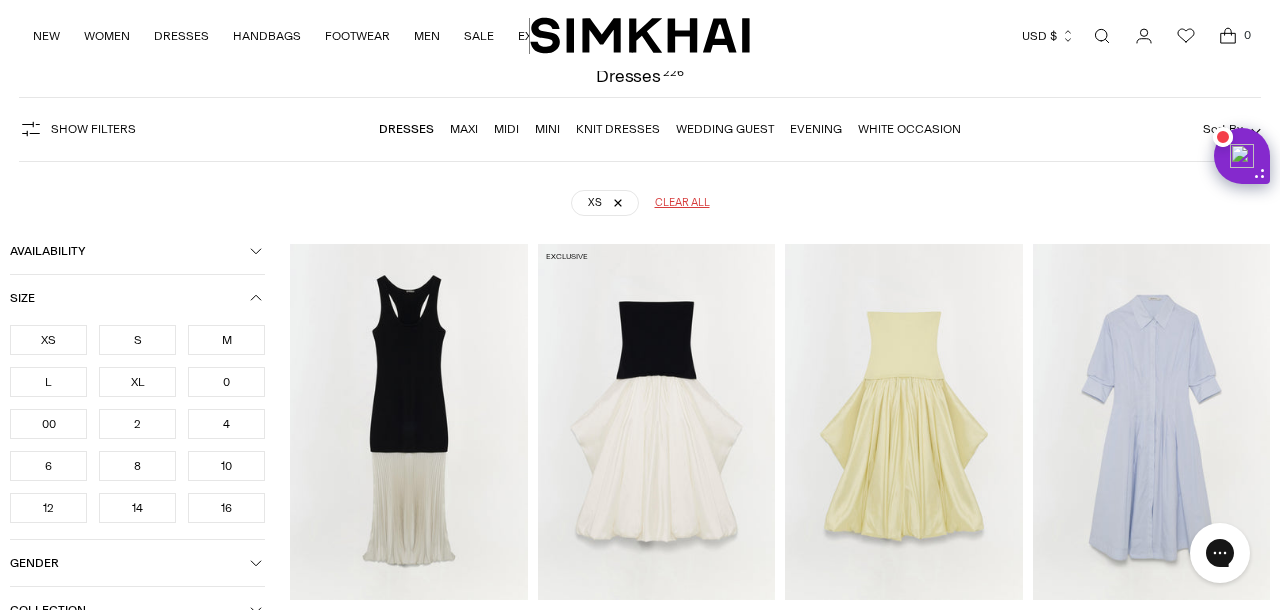scroll, scrollTop: 148, scrollLeft: 0, axis: vertical 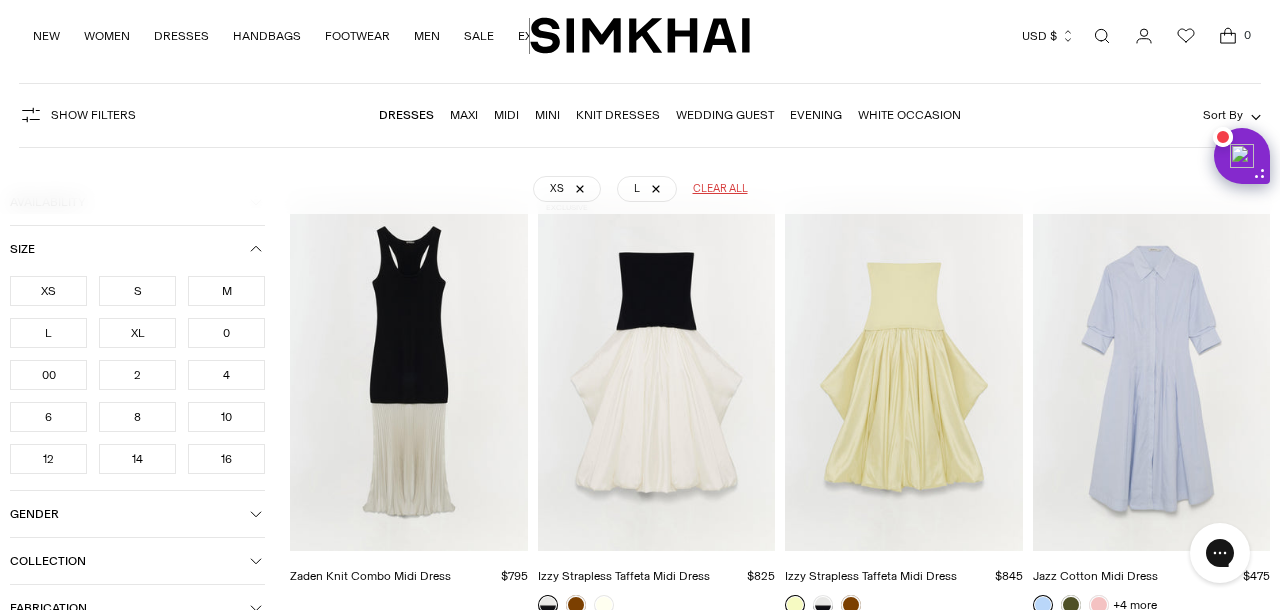 click on "L" at bounding box center [48, 333] 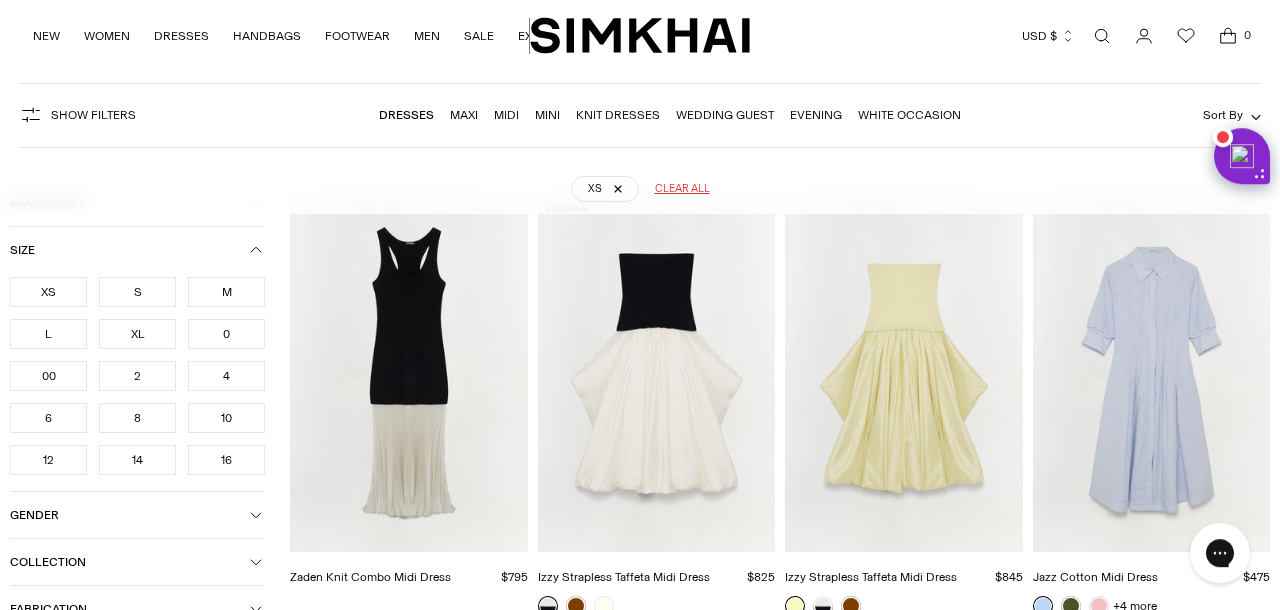 scroll, scrollTop: 148, scrollLeft: 0, axis: vertical 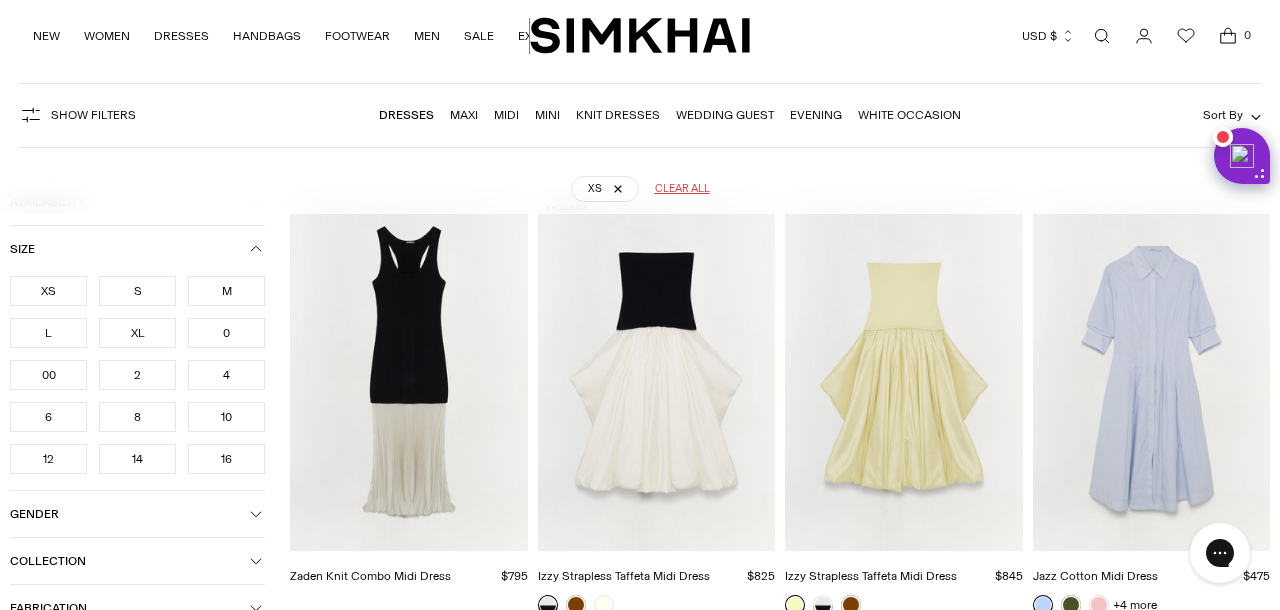click on "00" at bounding box center (48, 375) 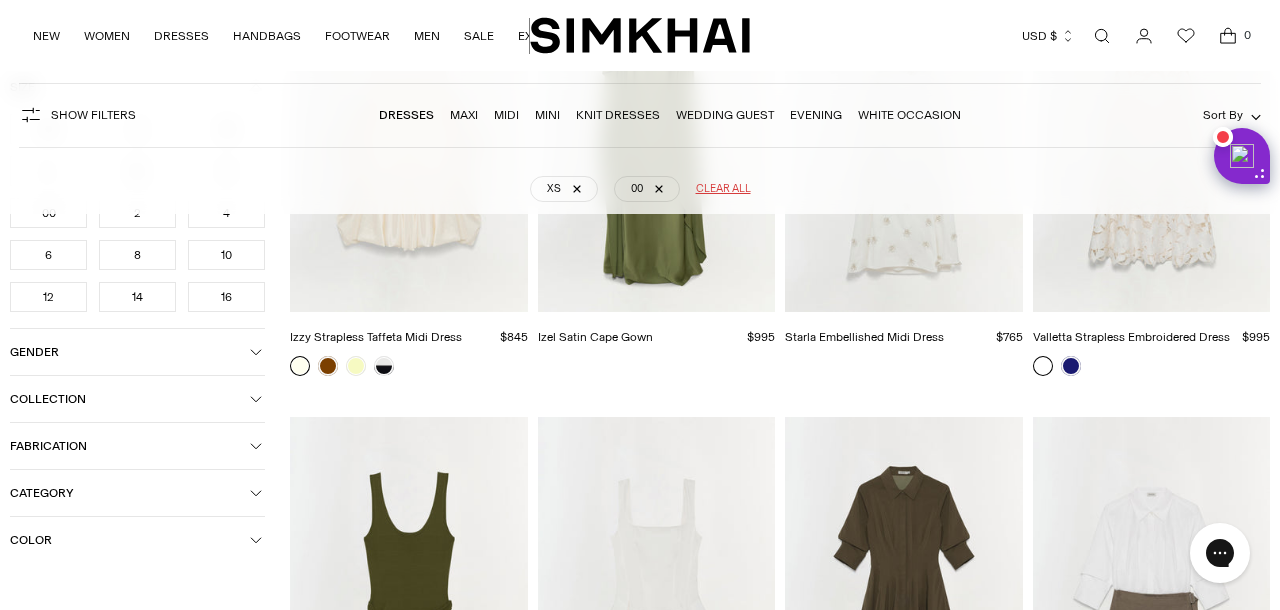 scroll, scrollTop: 3261, scrollLeft: 0, axis: vertical 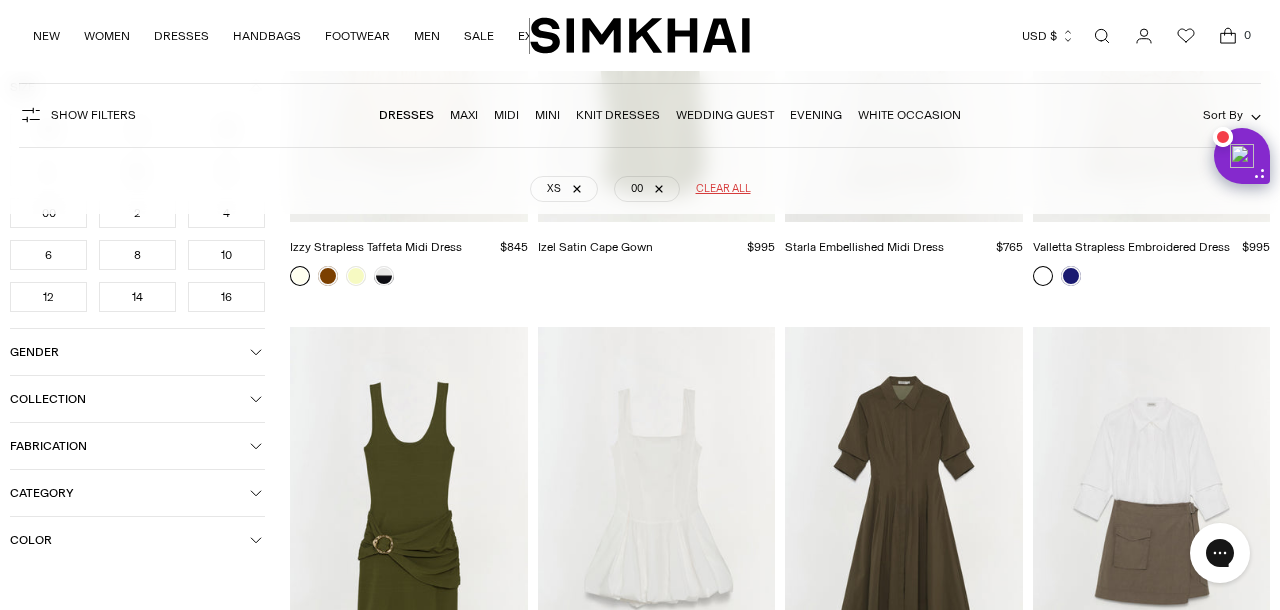 click on "Color" at bounding box center [130, 540] 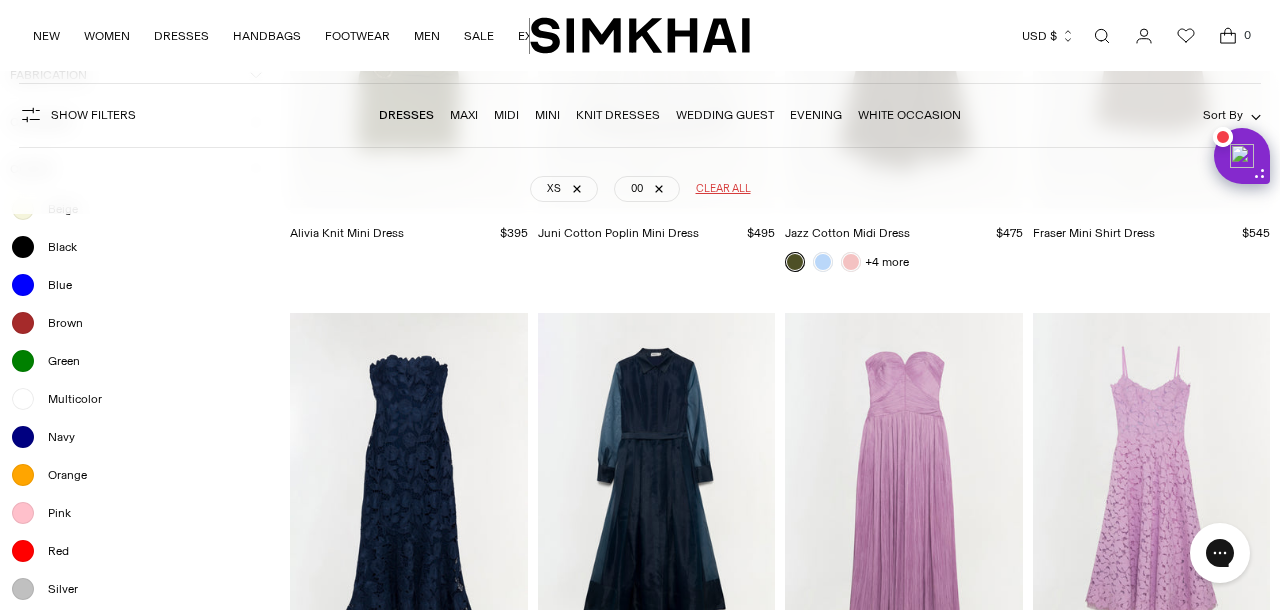 scroll, scrollTop: 3720, scrollLeft: 0, axis: vertical 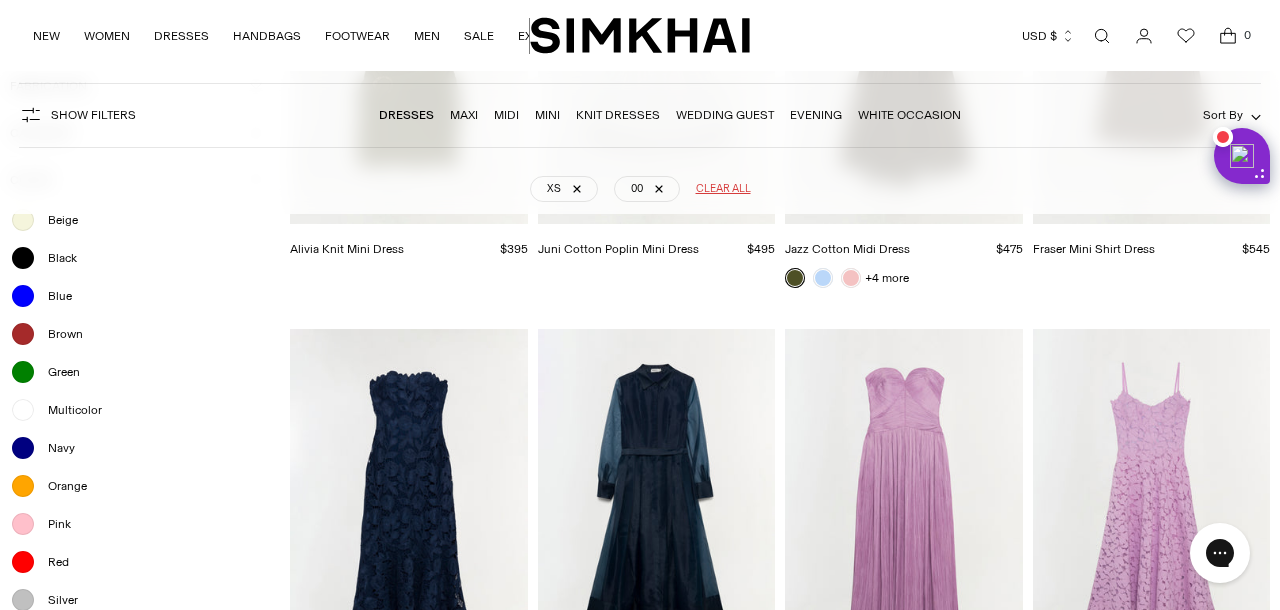 click at bounding box center [23, 258] 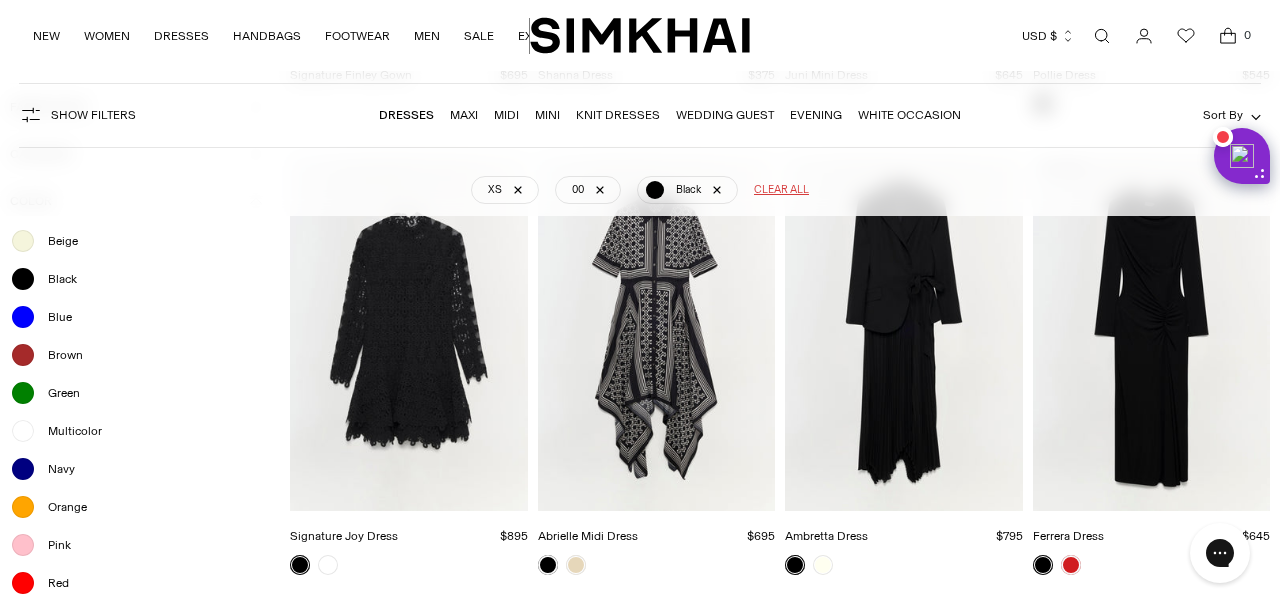 scroll, scrollTop: 758, scrollLeft: 0, axis: vertical 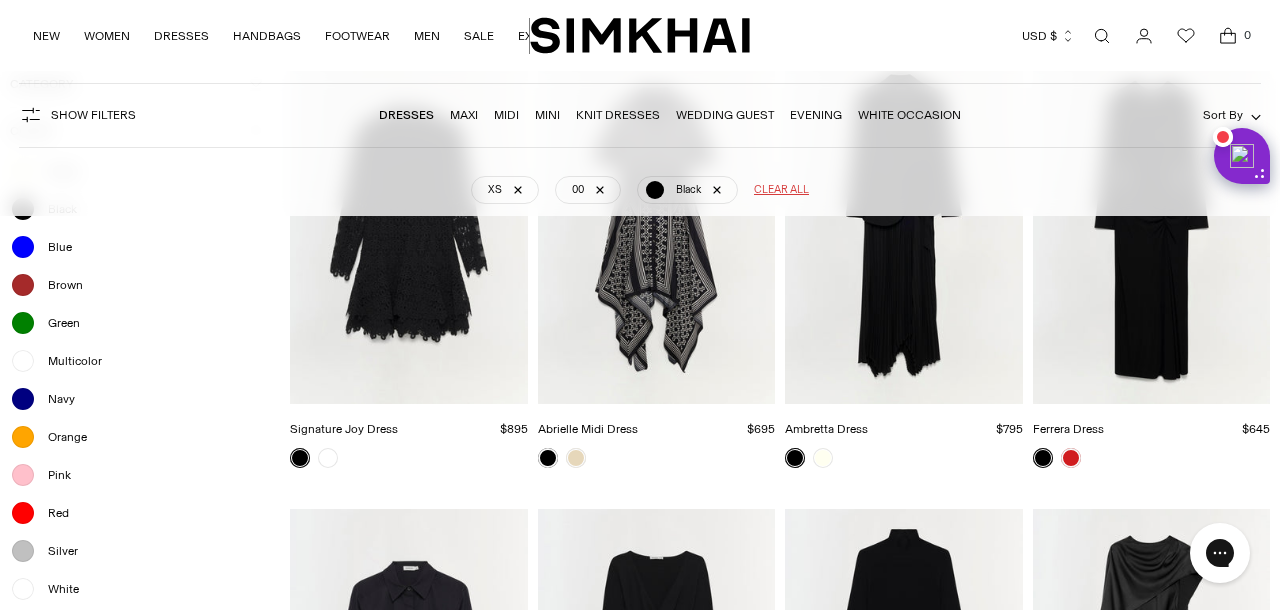 click at bounding box center (23, 247) 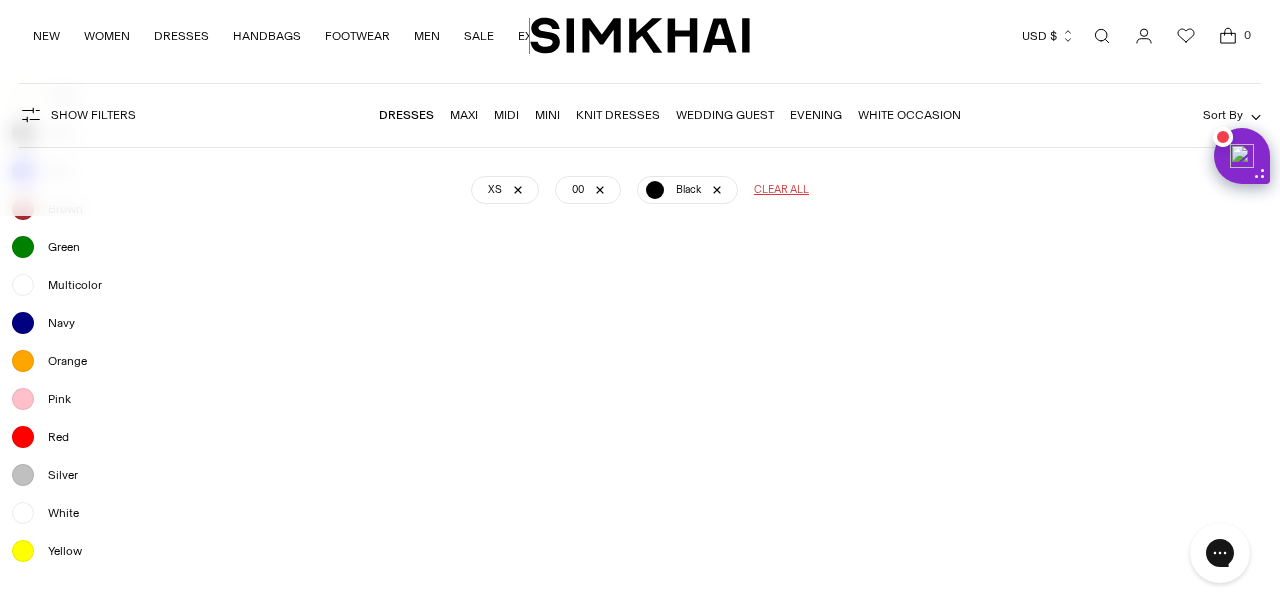 scroll, scrollTop: 871, scrollLeft: 0, axis: vertical 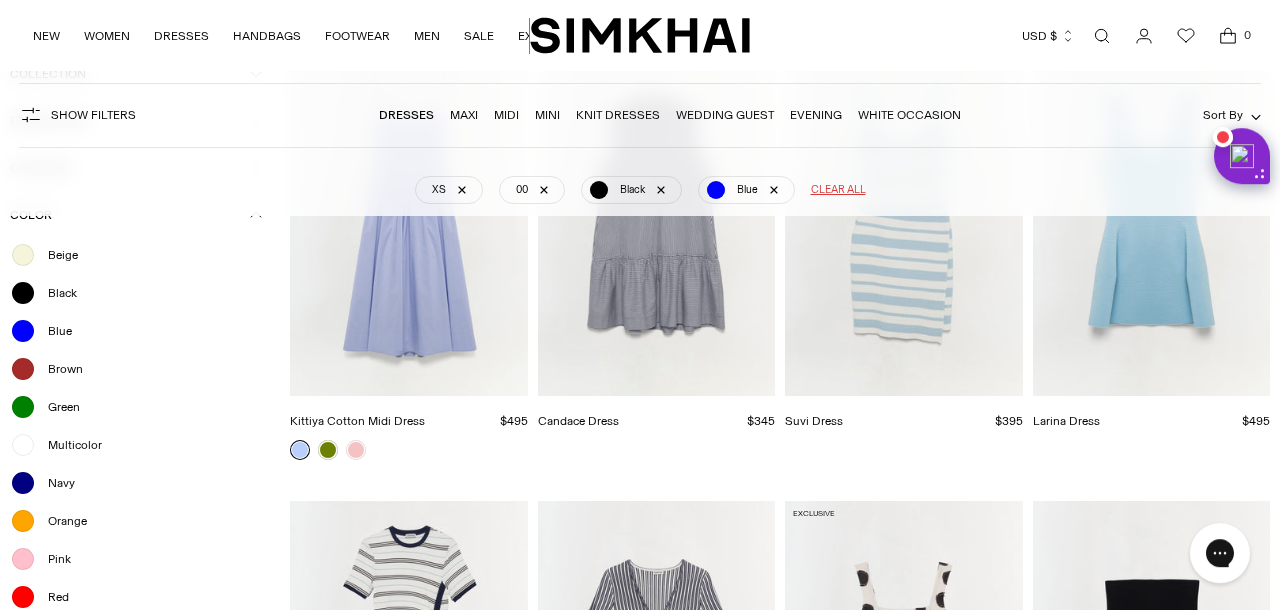 click at bounding box center (23, 445) 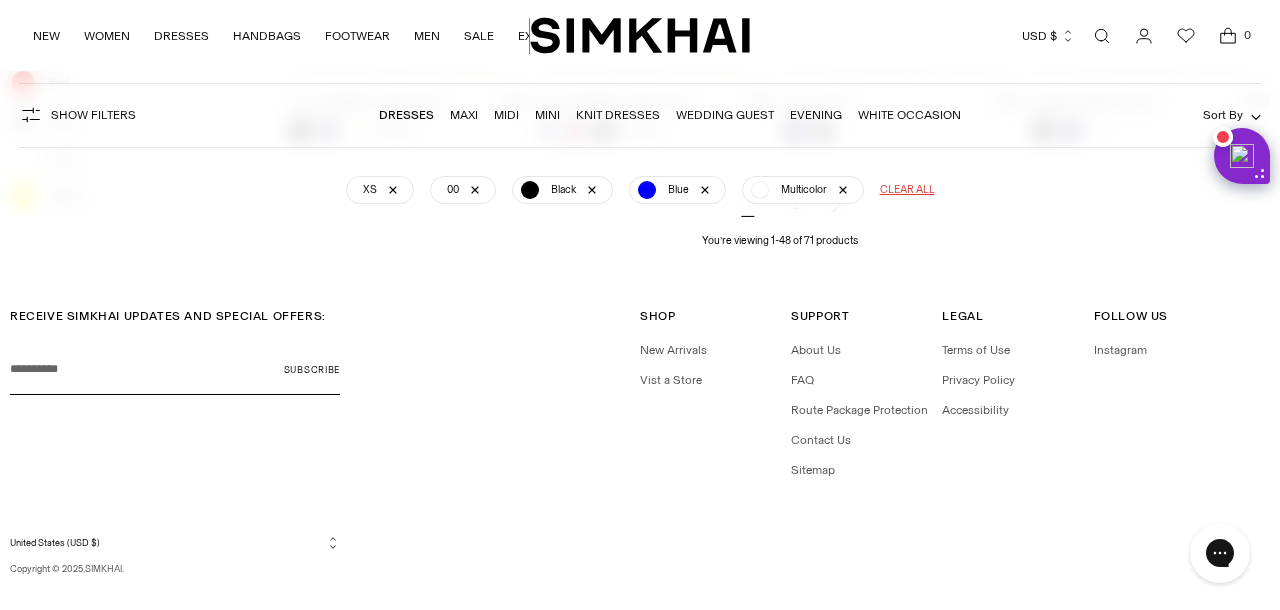 scroll, scrollTop: 5527, scrollLeft: 0, axis: vertical 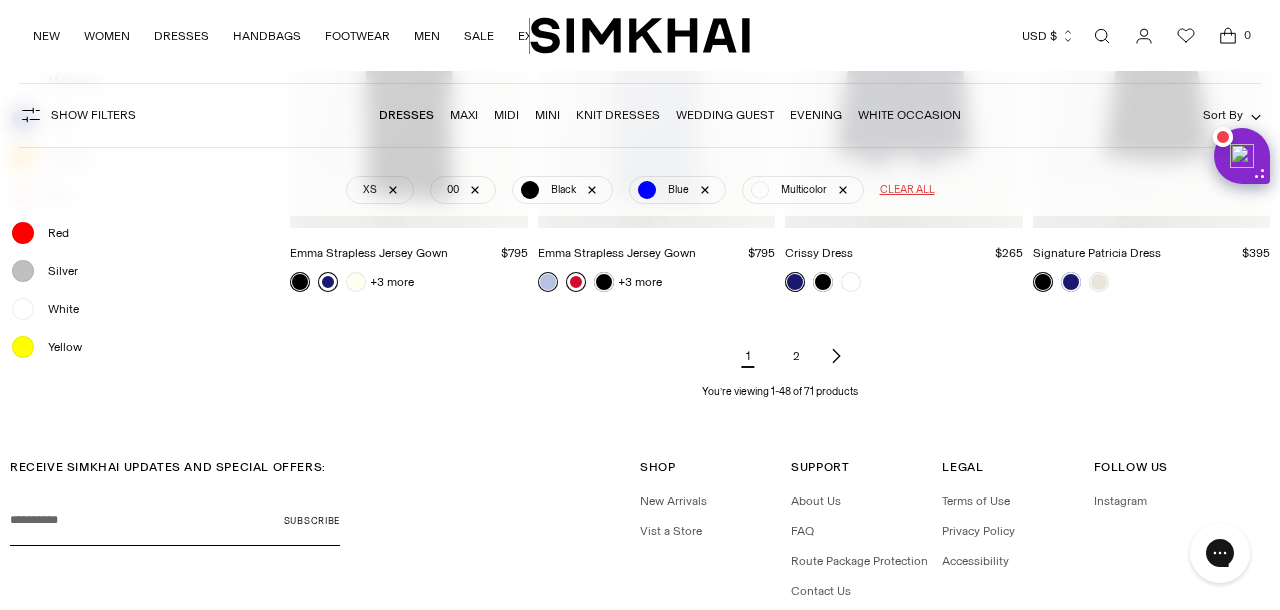 click on "2" at bounding box center [796, 356] 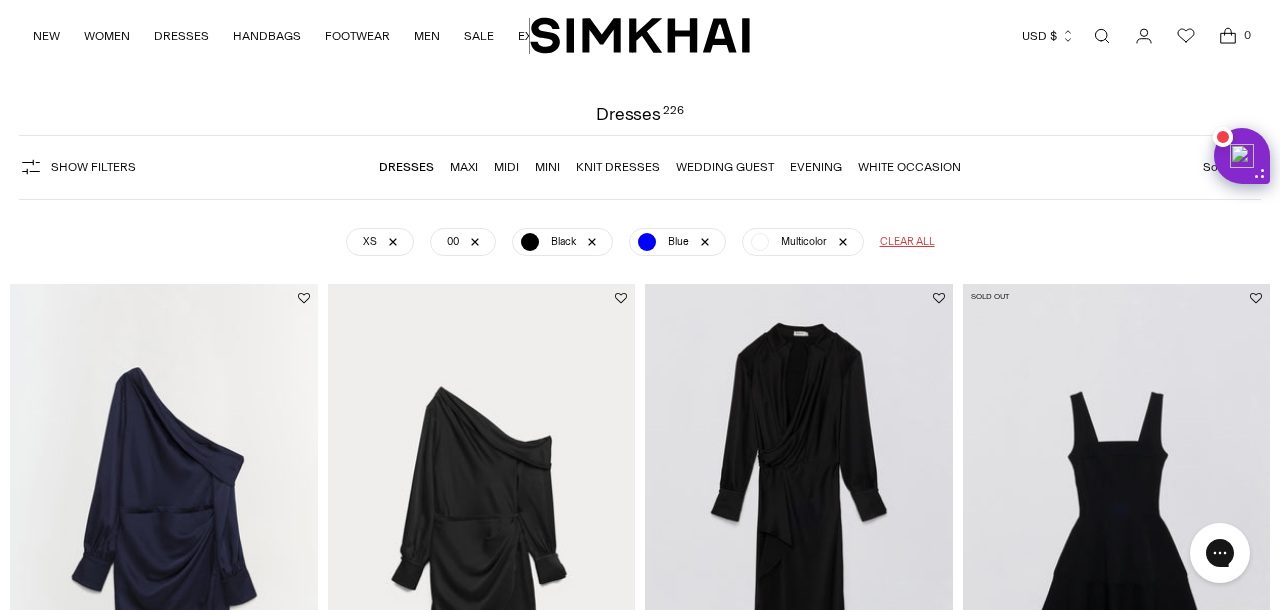 scroll, scrollTop: 0, scrollLeft: 0, axis: both 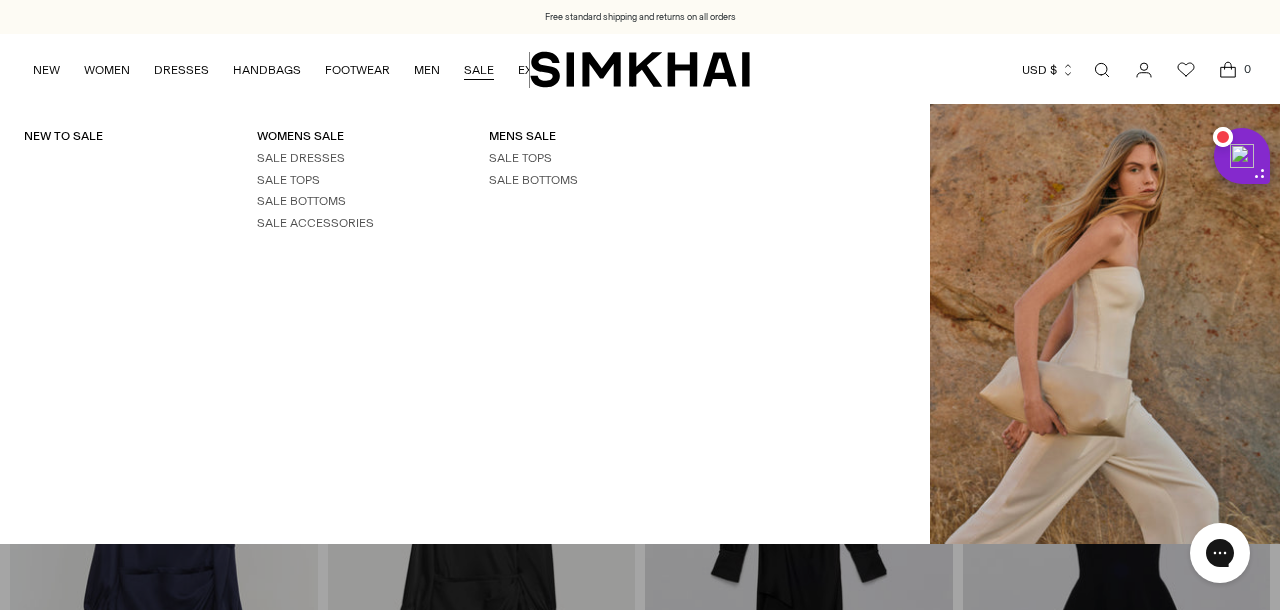 click on "SALE" at bounding box center [479, 70] 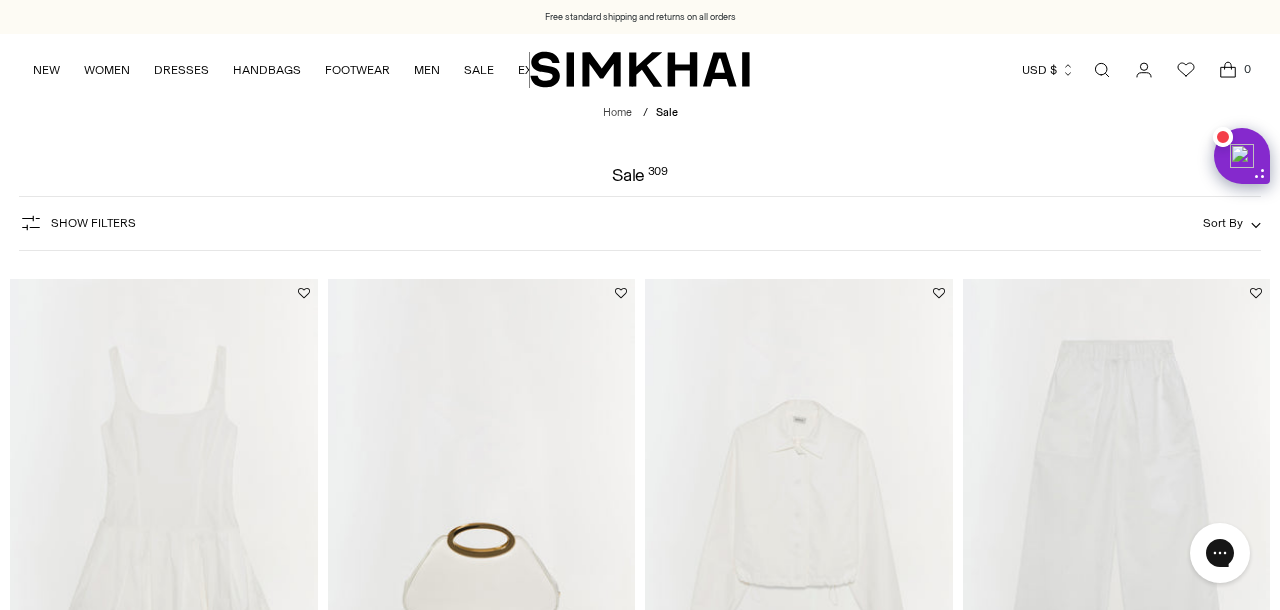 scroll, scrollTop: 0, scrollLeft: 0, axis: both 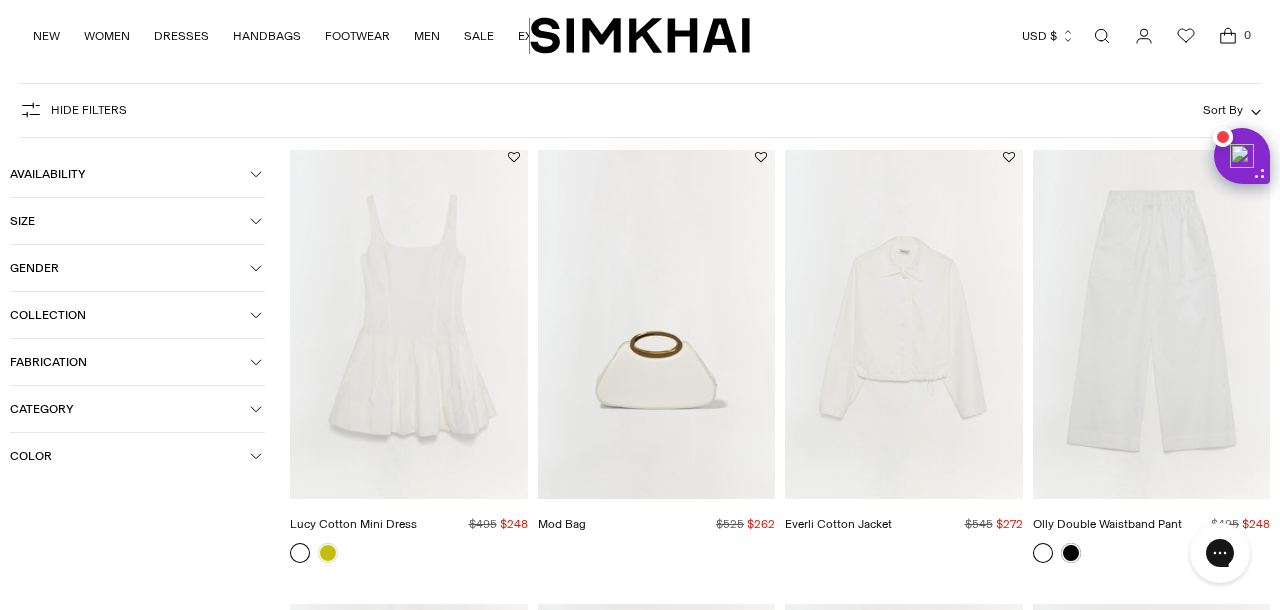 click on "Size" at bounding box center [130, 221] 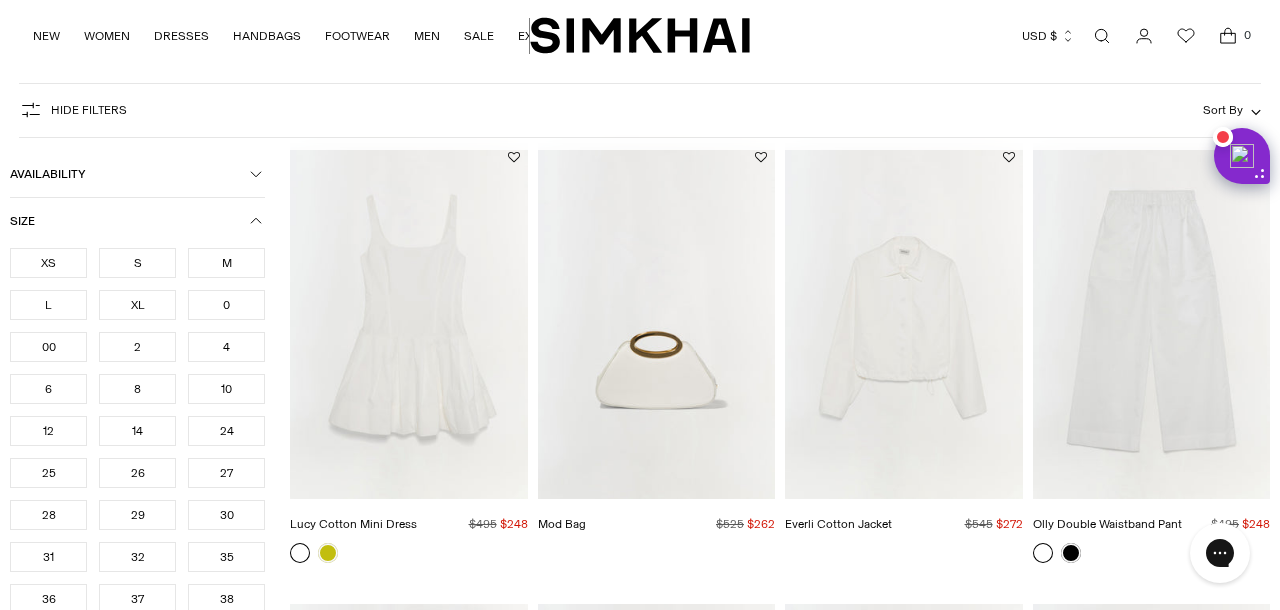 click on "XS" at bounding box center (48, 263) 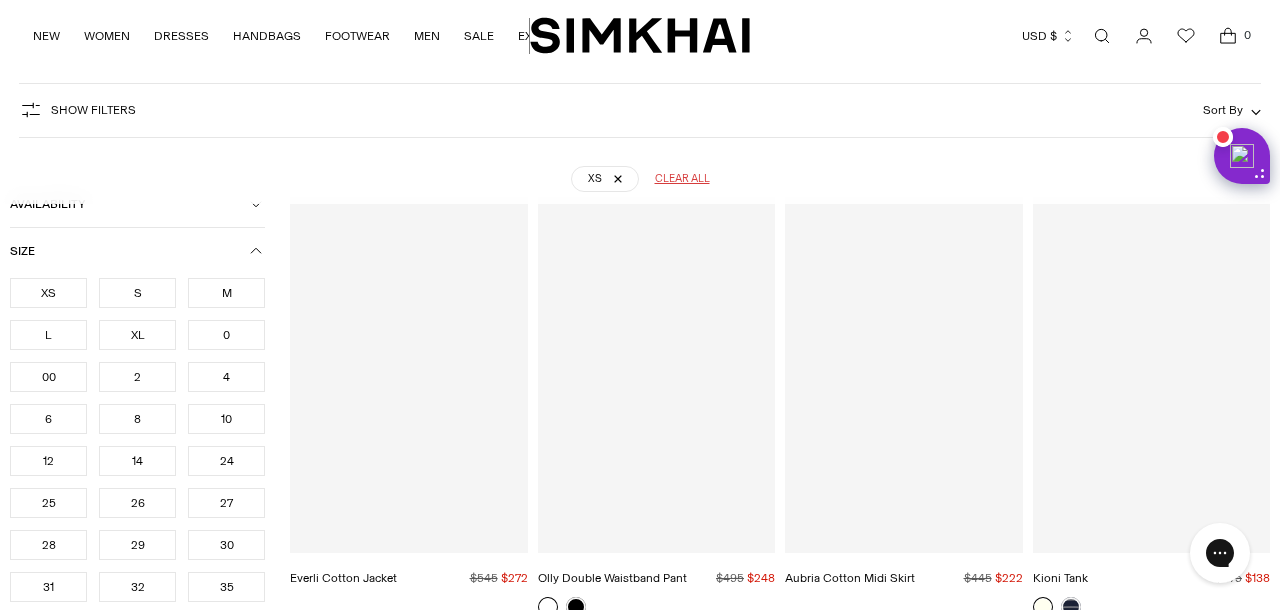 click on "L" at bounding box center [48, 335] 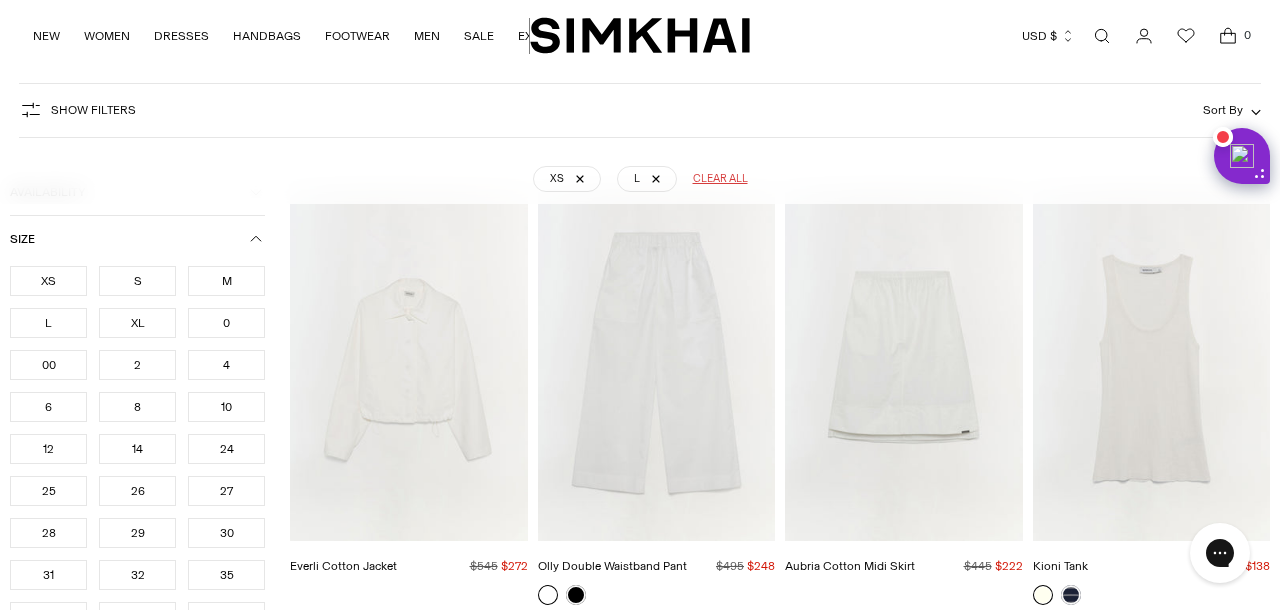 click on "L" at bounding box center (48, 323) 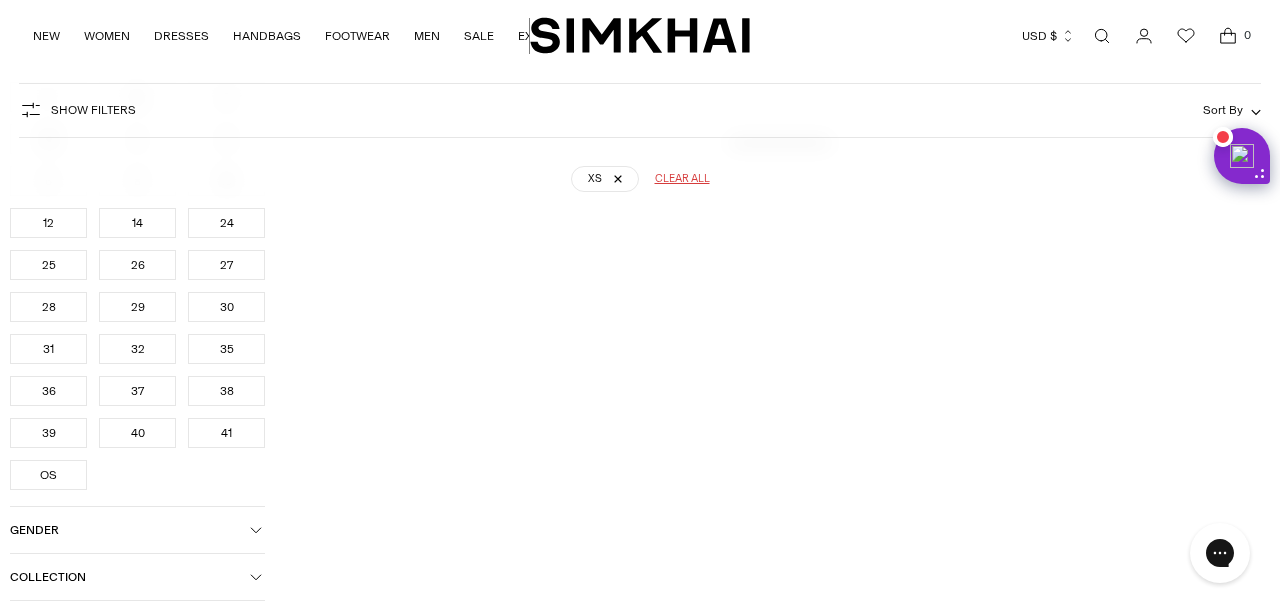 scroll, scrollTop: 389, scrollLeft: 0, axis: vertical 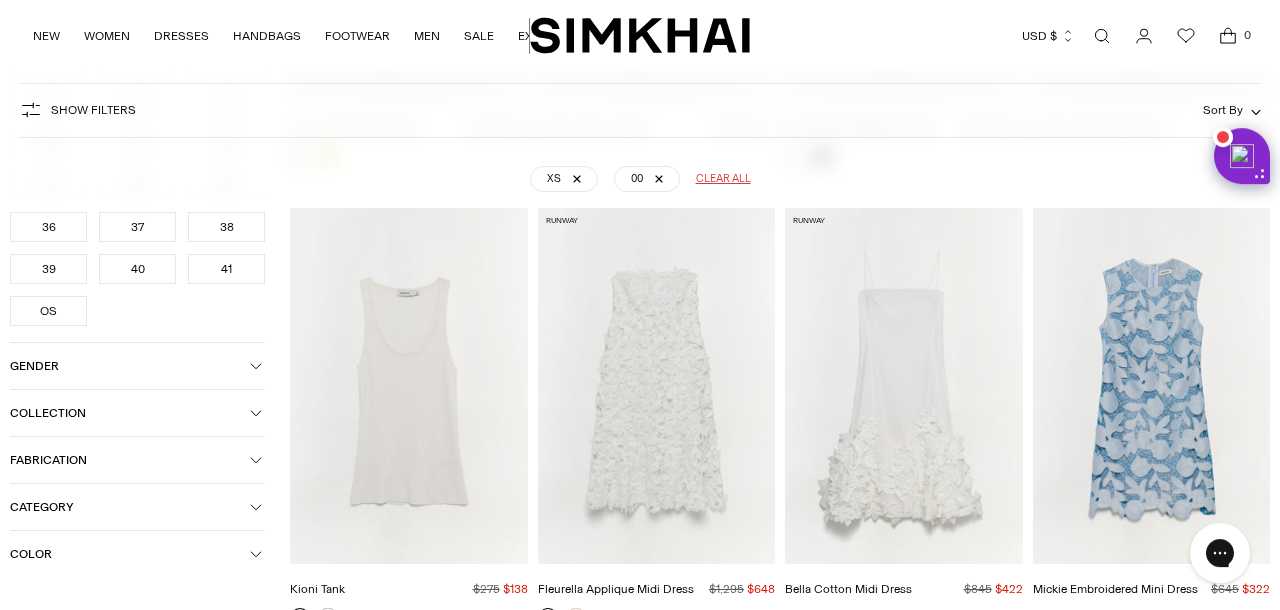 click on "Gender" at bounding box center [130, 366] 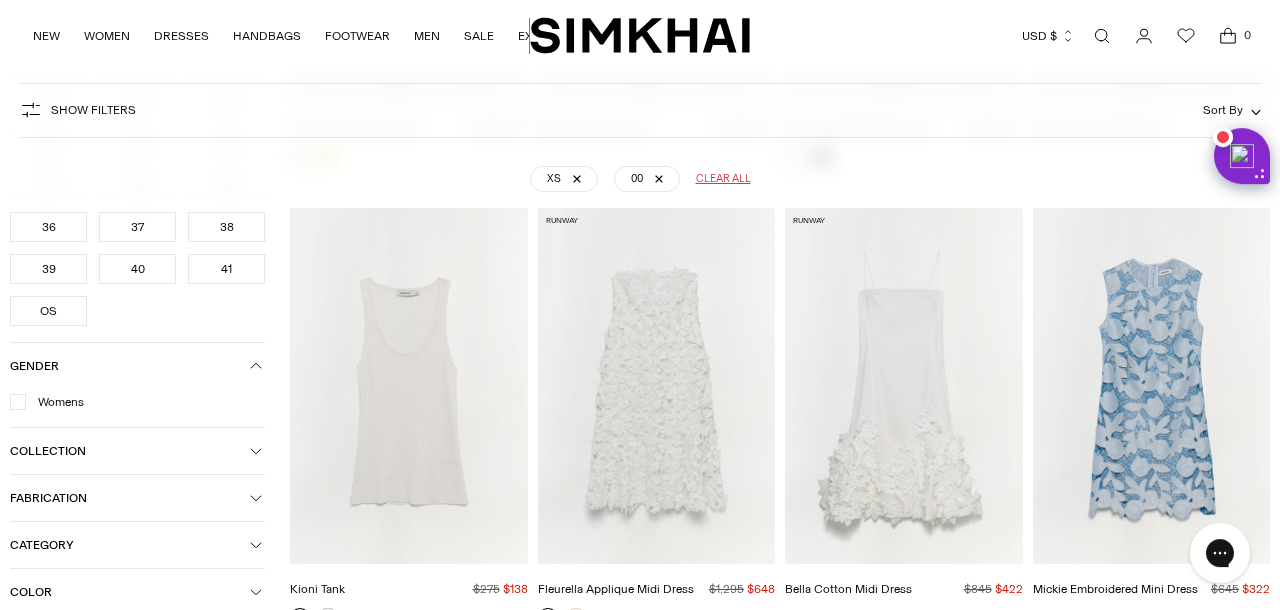 click 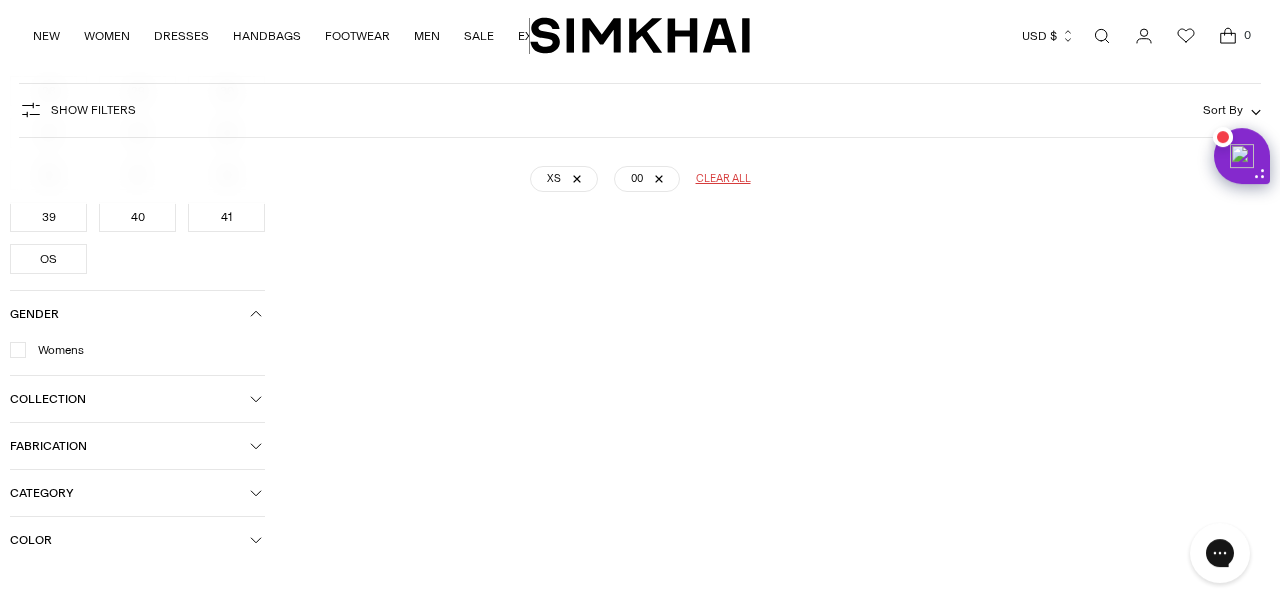scroll, scrollTop: 878, scrollLeft: 0, axis: vertical 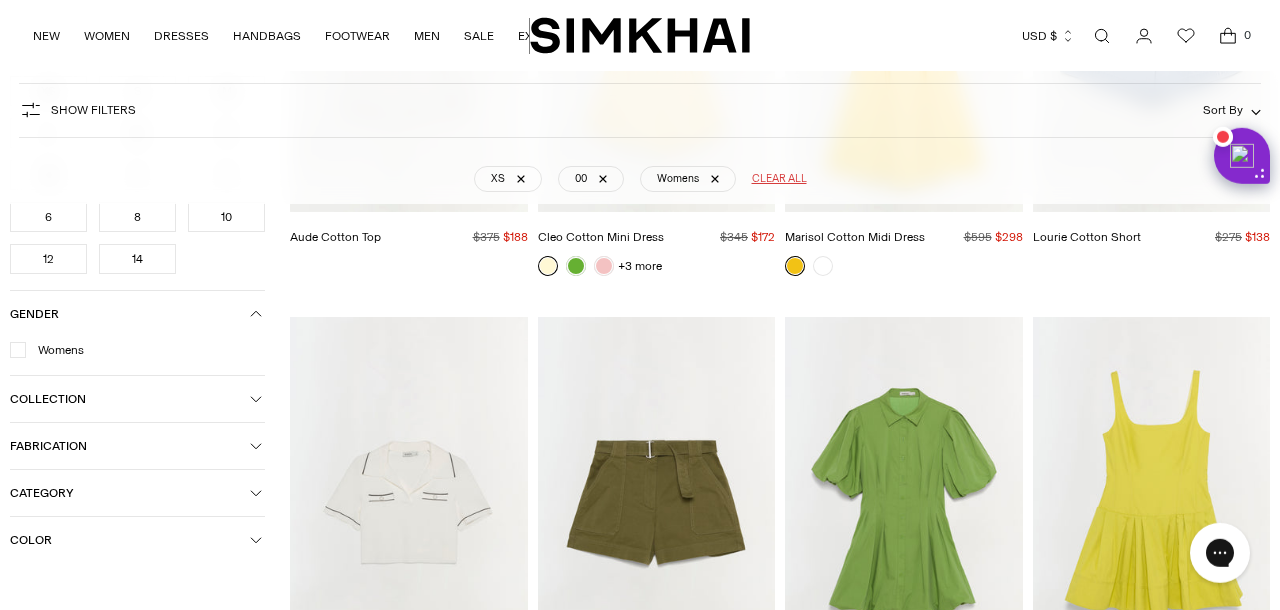 click on "Color" at bounding box center [130, 540] 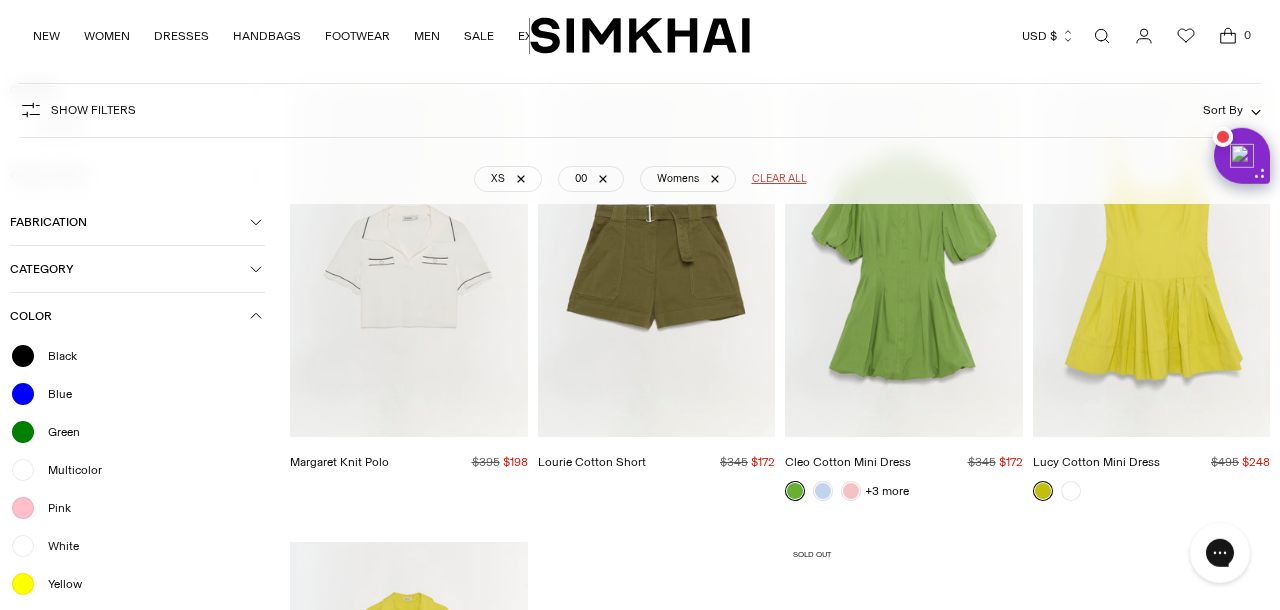 scroll, scrollTop: 1651, scrollLeft: 0, axis: vertical 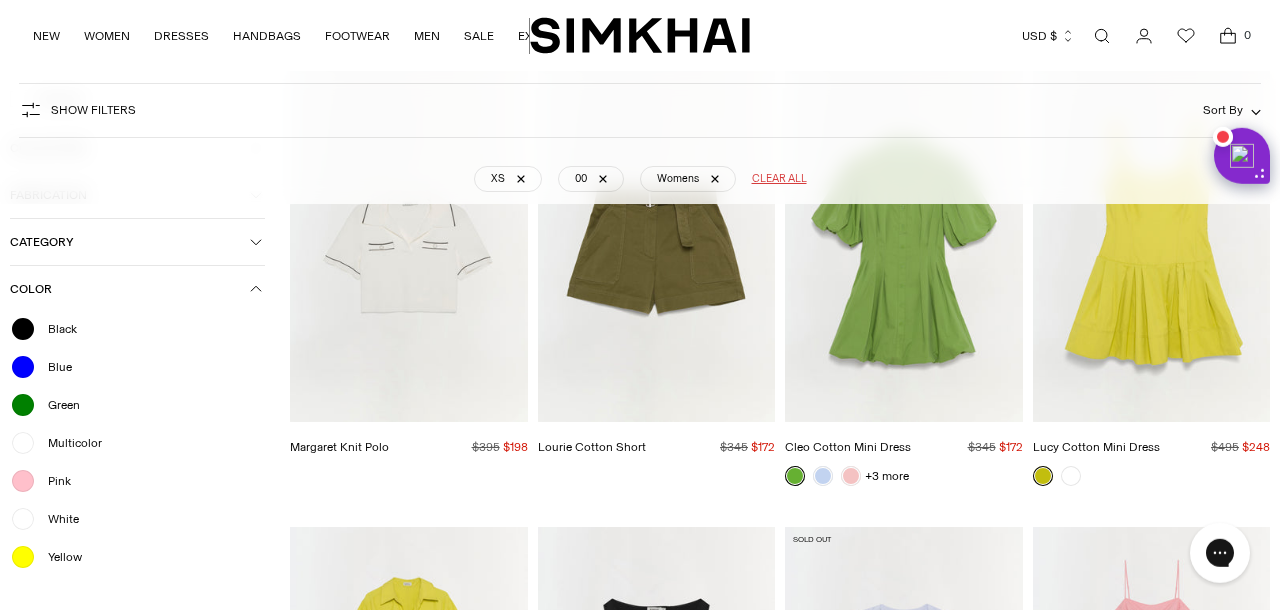 click at bounding box center (23, 329) 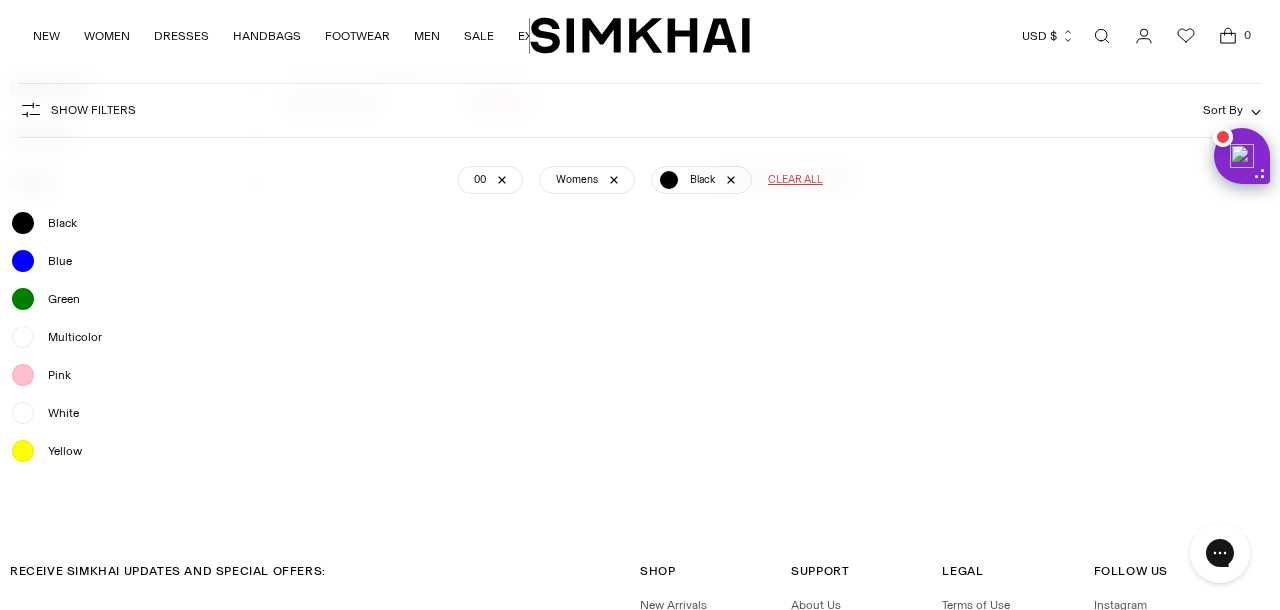 scroll, scrollTop: 565, scrollLeft: 0, axis: vertical 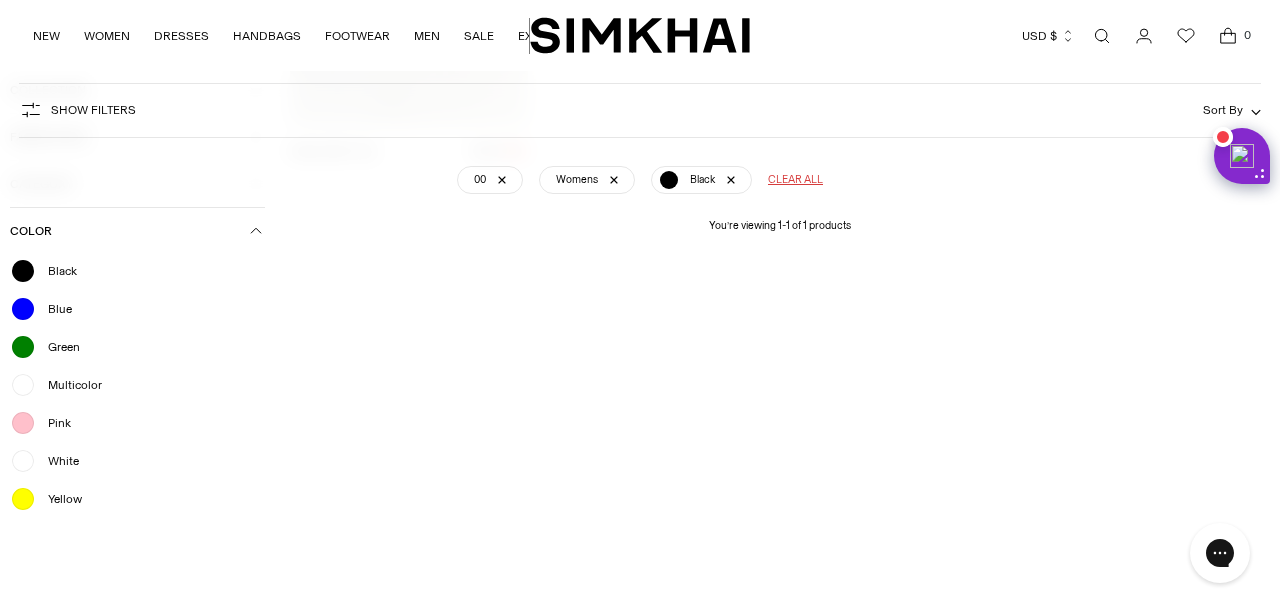click at bounding box center [23, 309] 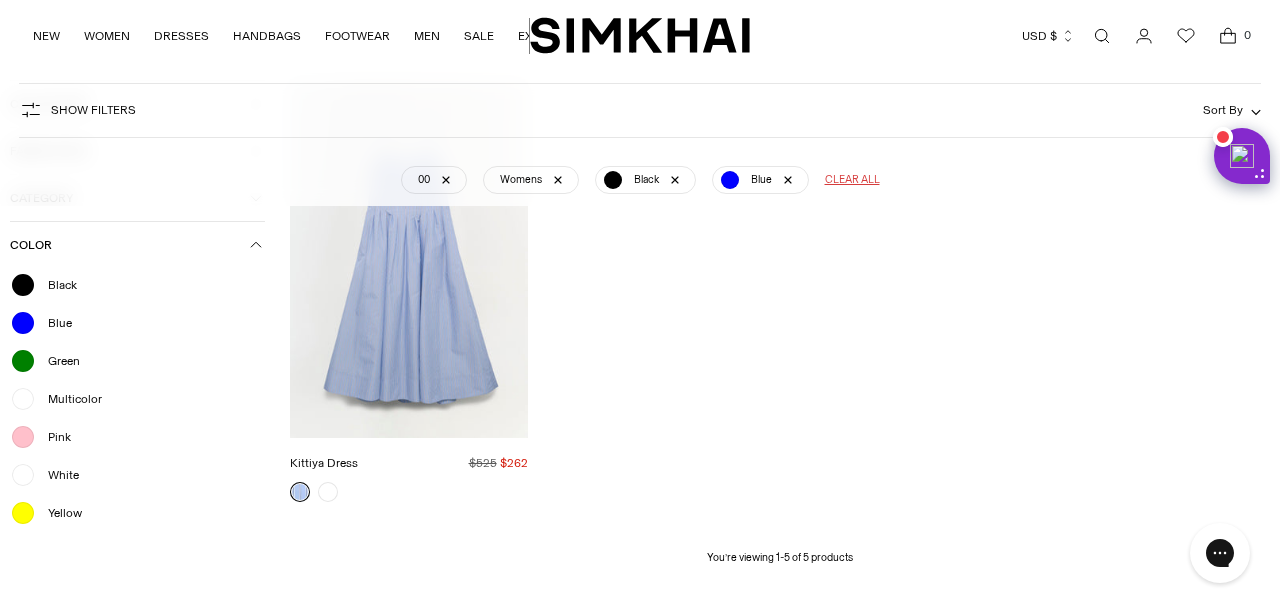scroll, scrollTop: 717, scrollLeft: 0, axis: vertical 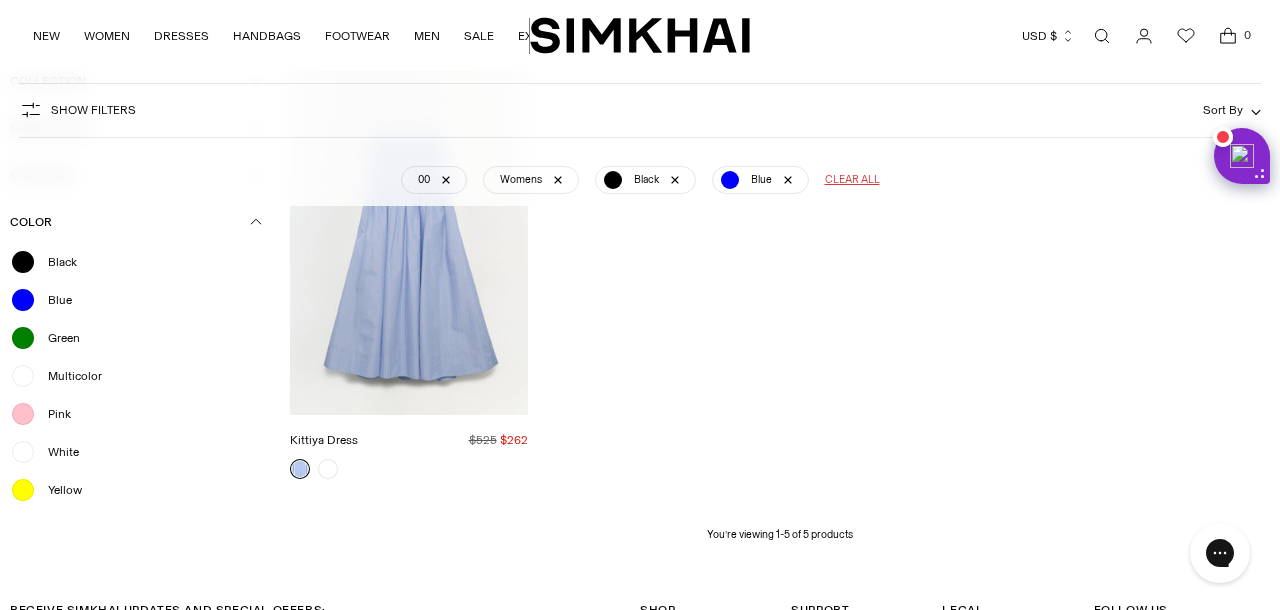 click at bounding box center (23, 376) 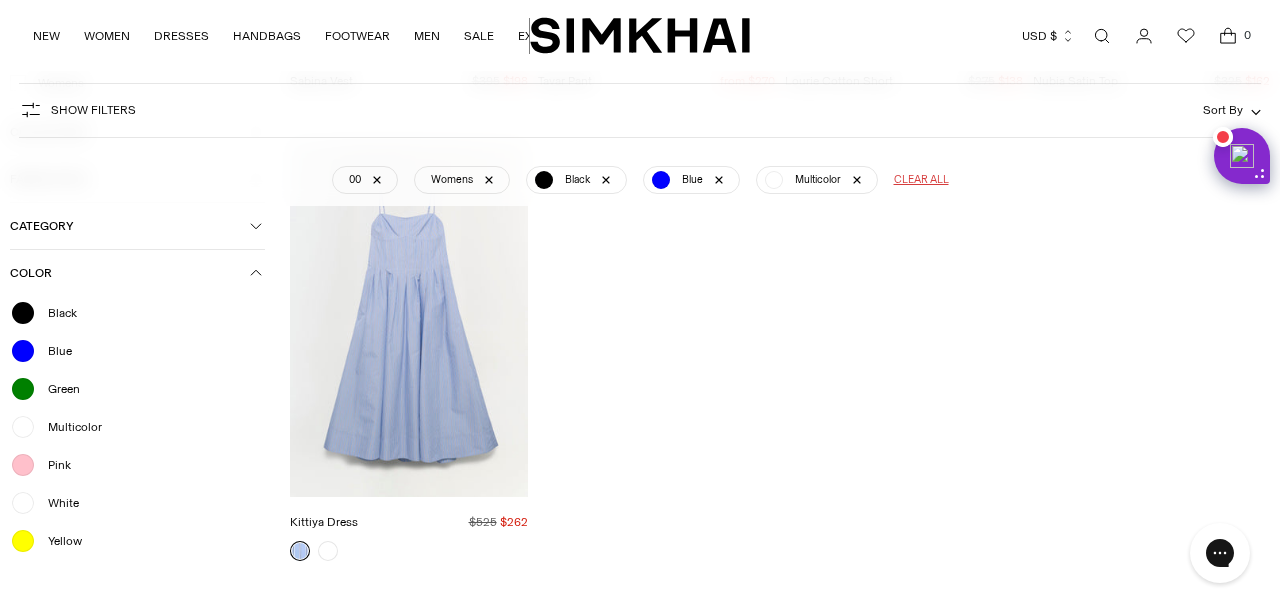 scroll, scrollTop: 699, scrollLeft: 0, axis: vertical 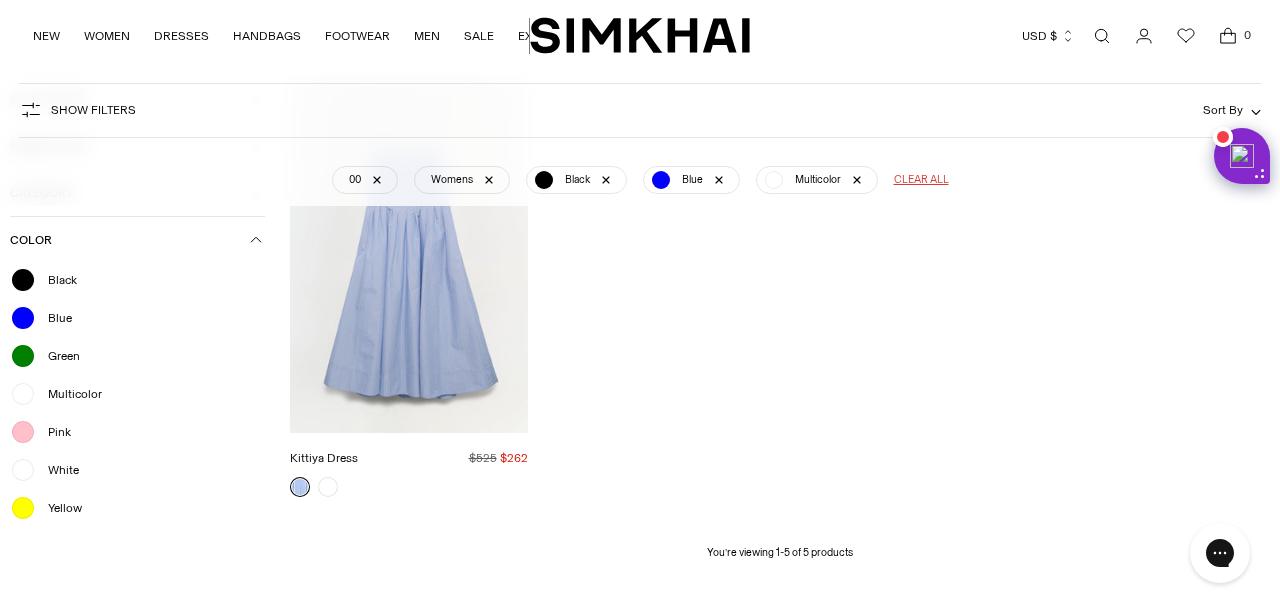click at bounding box center [23, 432] 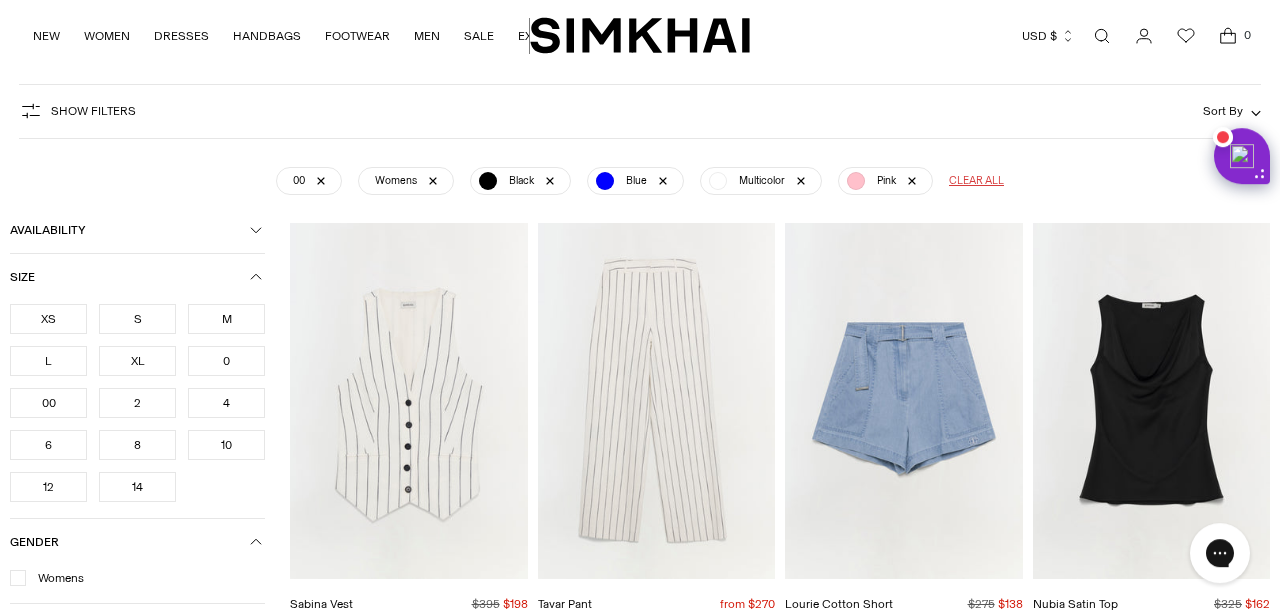 scroll, scrollTop: 0, scrollLeft: 0, axis: both 